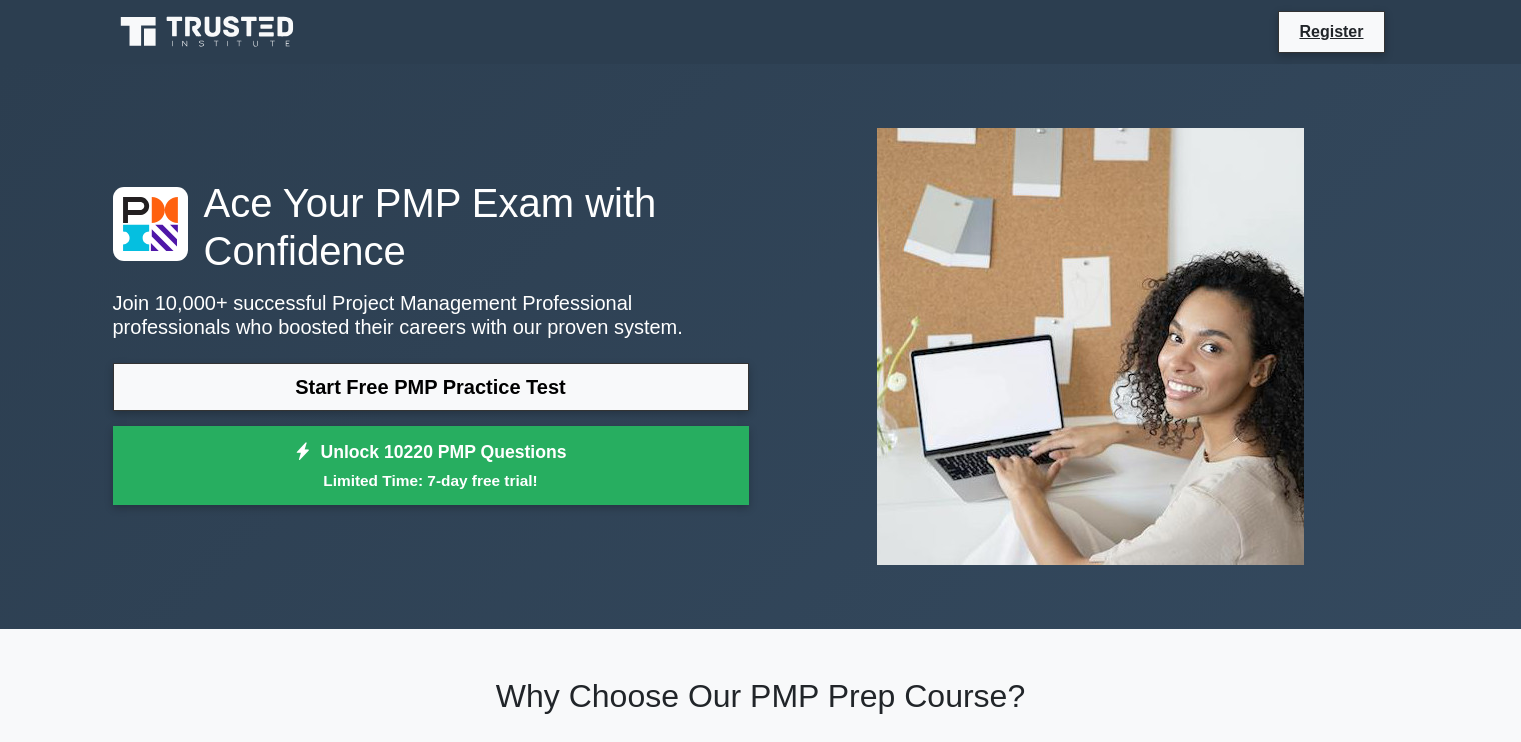 scroll, scrollTop: 0, scrollLeft: 0, axis: both 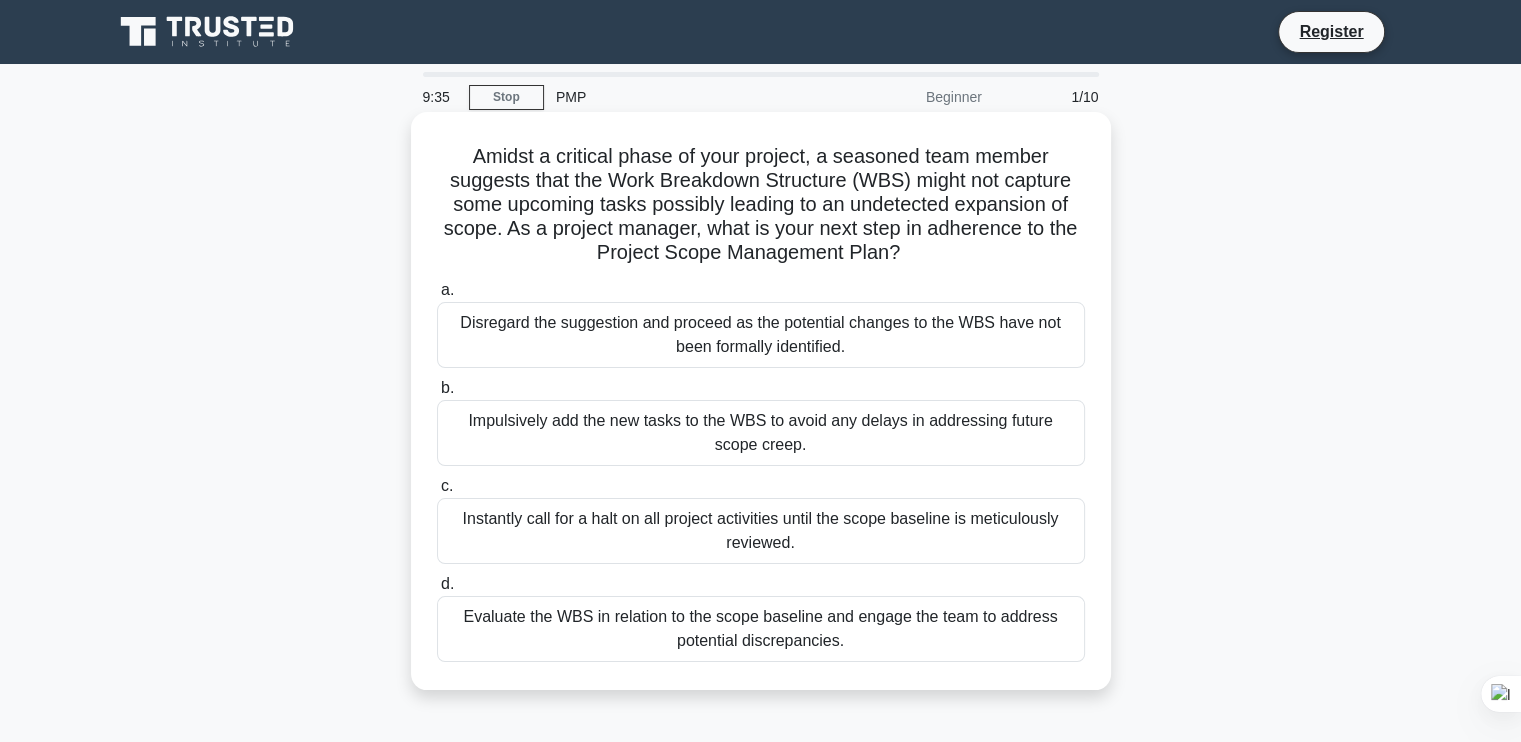 click on "Evaluate the WBS in relation to the scope baseline and engage the team to address potential discrepancies." at bounding box center [761, 629] 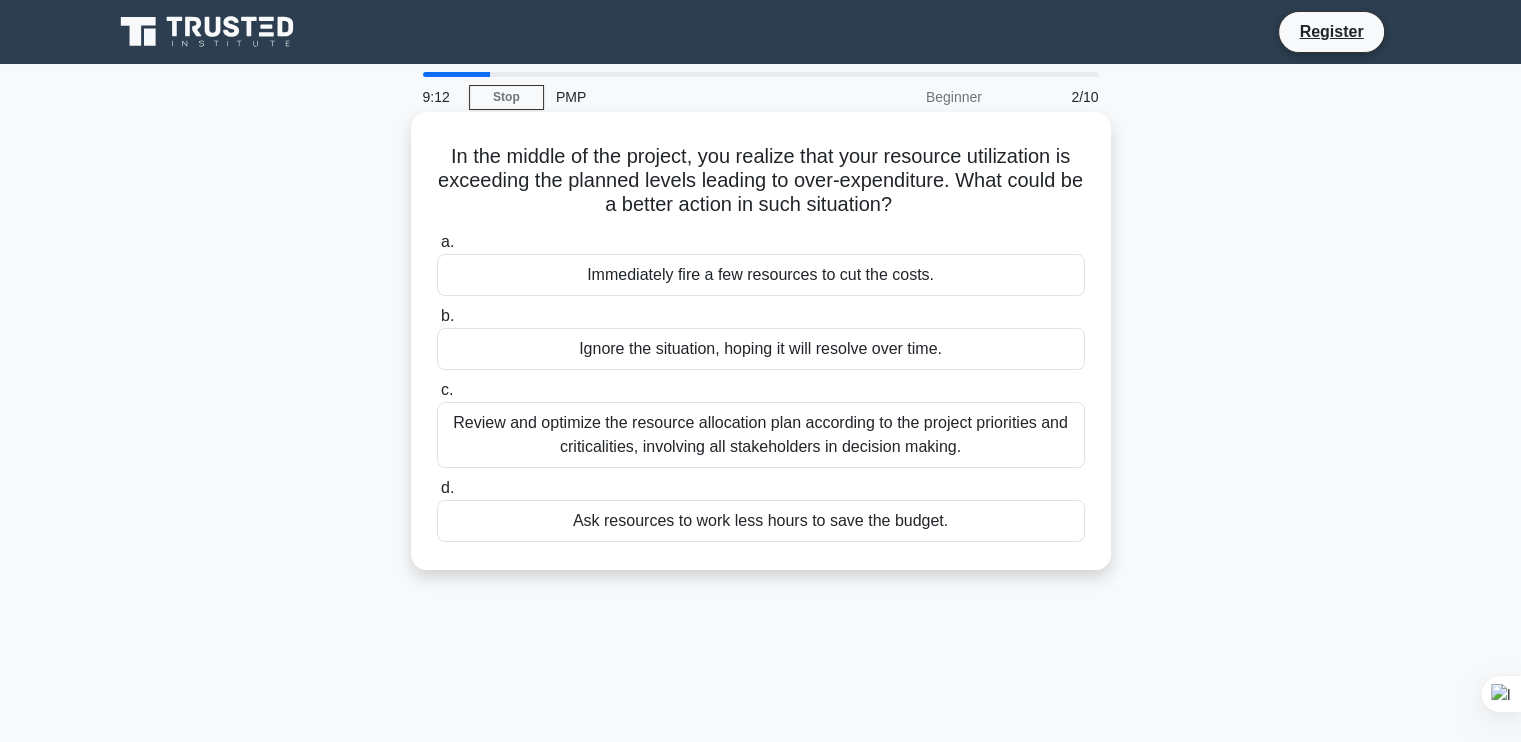 click on "Review and optimize the resource allocation plan according to the project priorities and criticalities, involving all stakeholders in decision making." at bounding box center (761, 435) 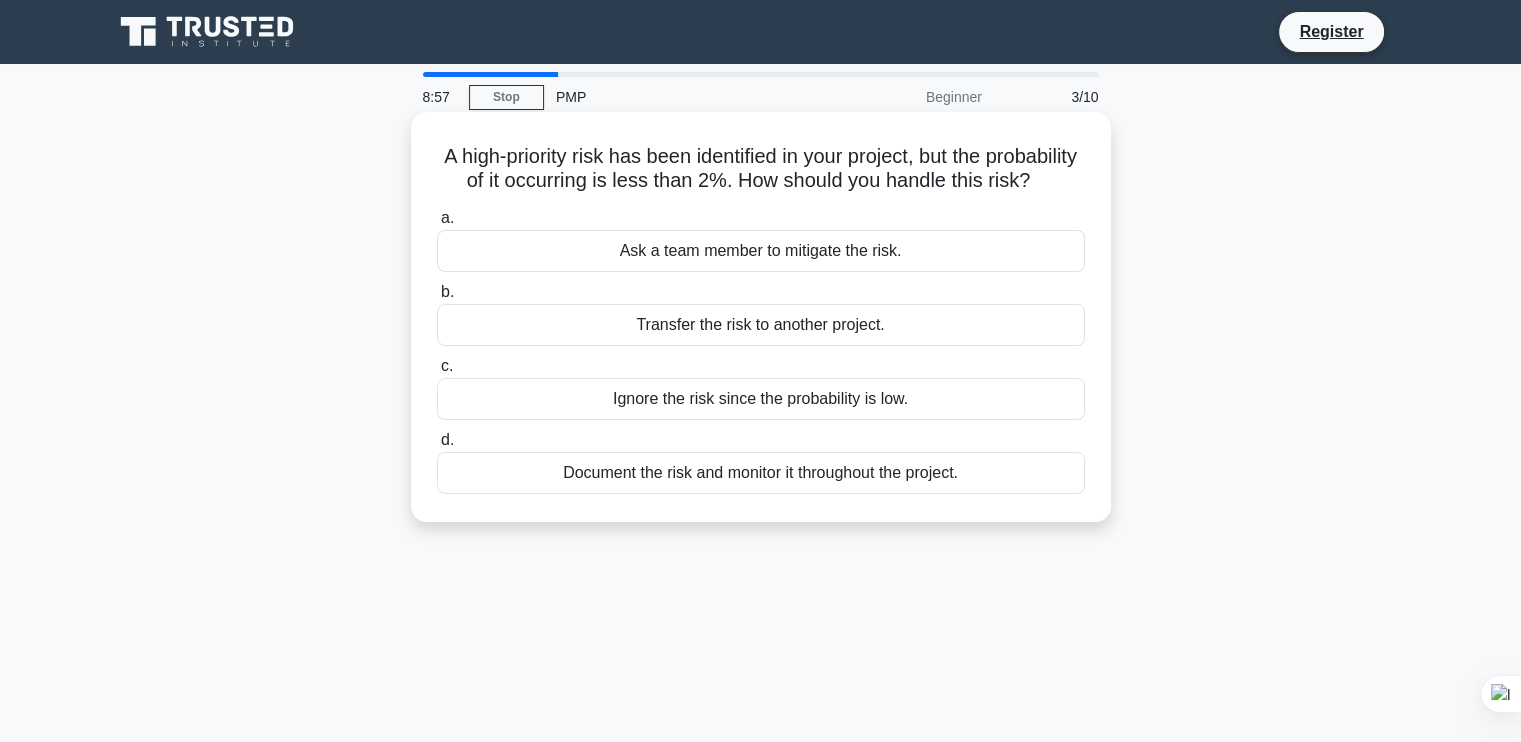 click on "Document the risk and monitor it throughout the project." at bounding box center [761, 473] 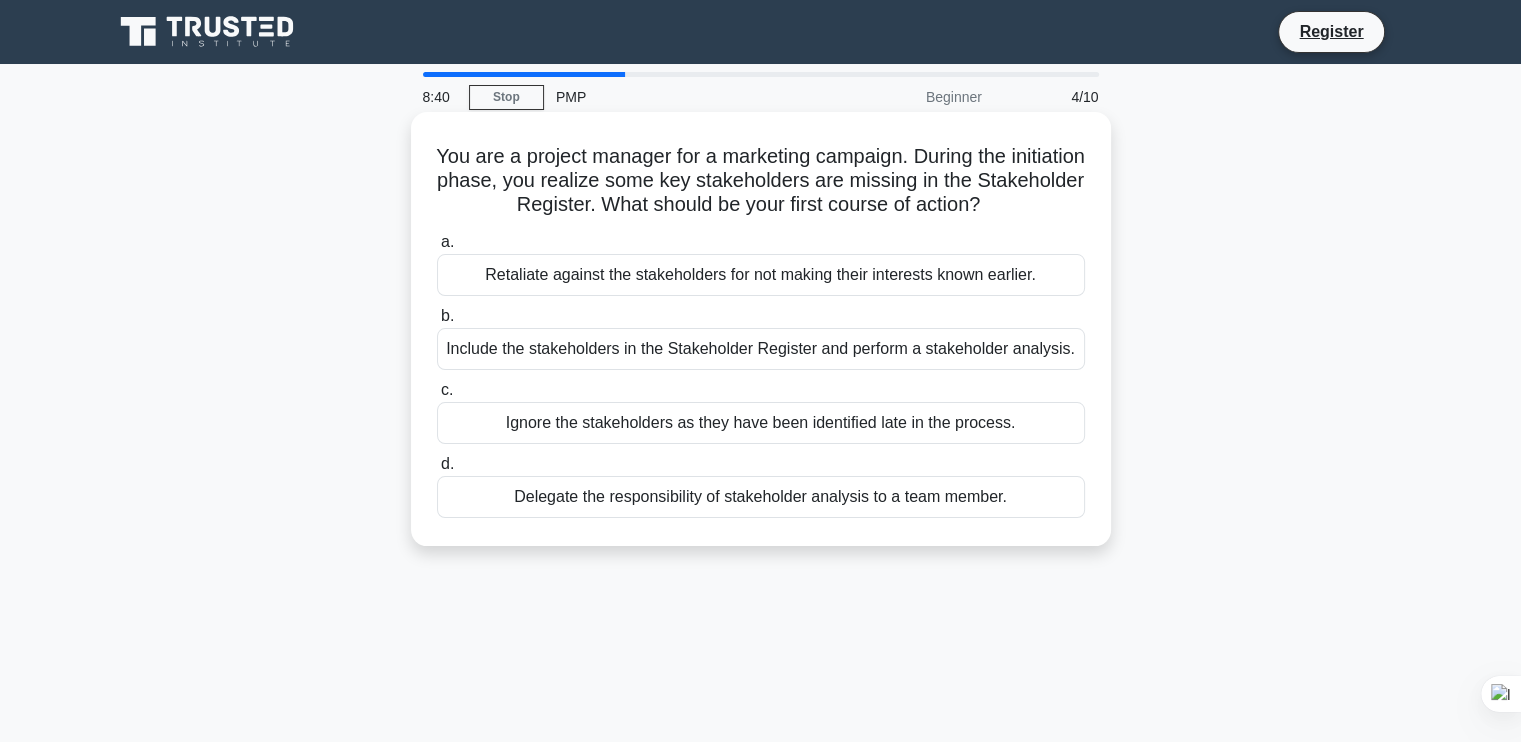 click on "Include the stakeholders in the Stakeholder Register and perform a stakeholder analysis." at bounding box center [761, 349] 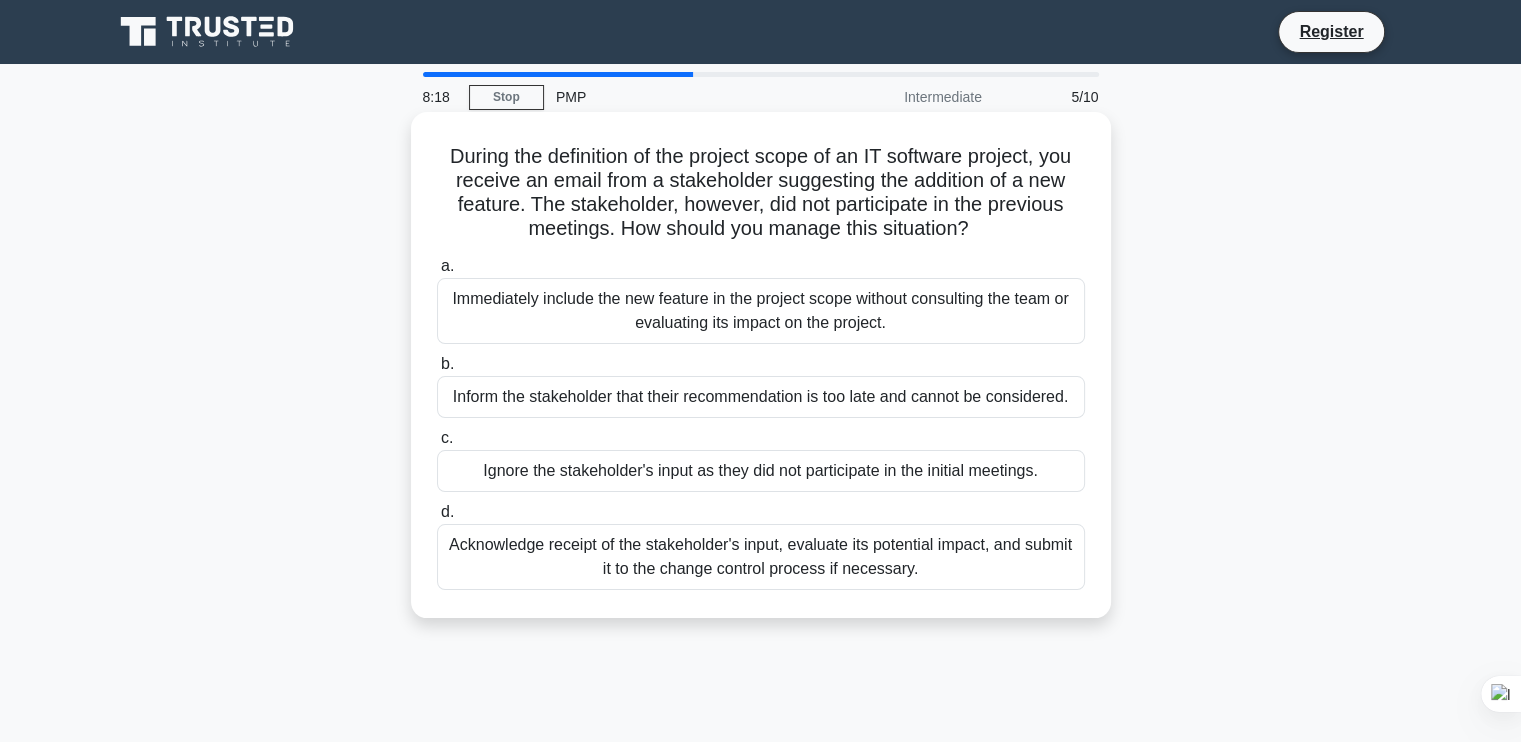click on "Acknowledge receipt of the stakeholder's input, evaluate its potential impact, and submit it to the change control process if necessary." at bounding box center [761, 557] 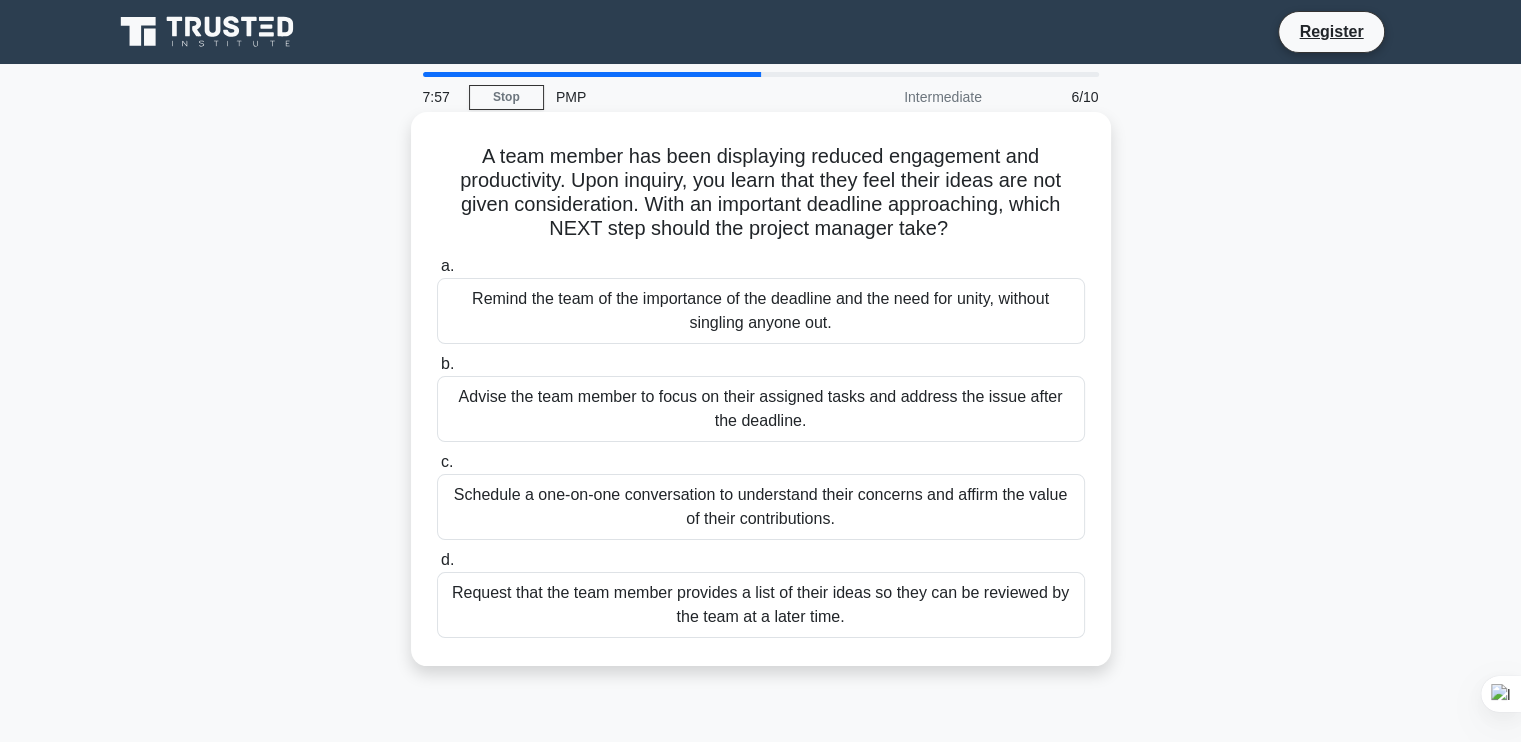 click on "Request that the team member provides a list of their ideas so they can be reviewed by the team at a later time." at bounding box center [761, 605] 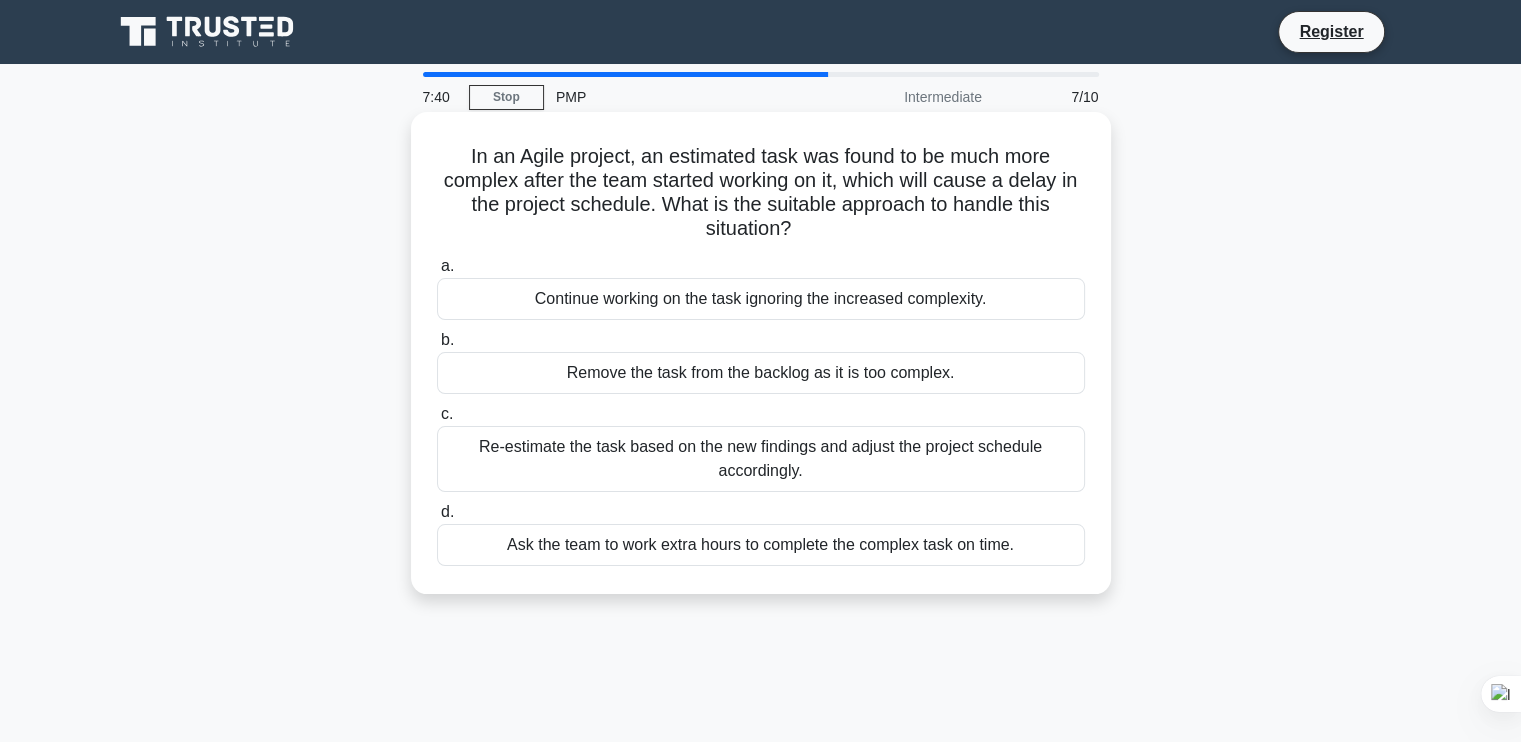 click on "Re-estimate the task based on the new findings and adjust the project schedule accordingly." at bounding box center [761, 459] 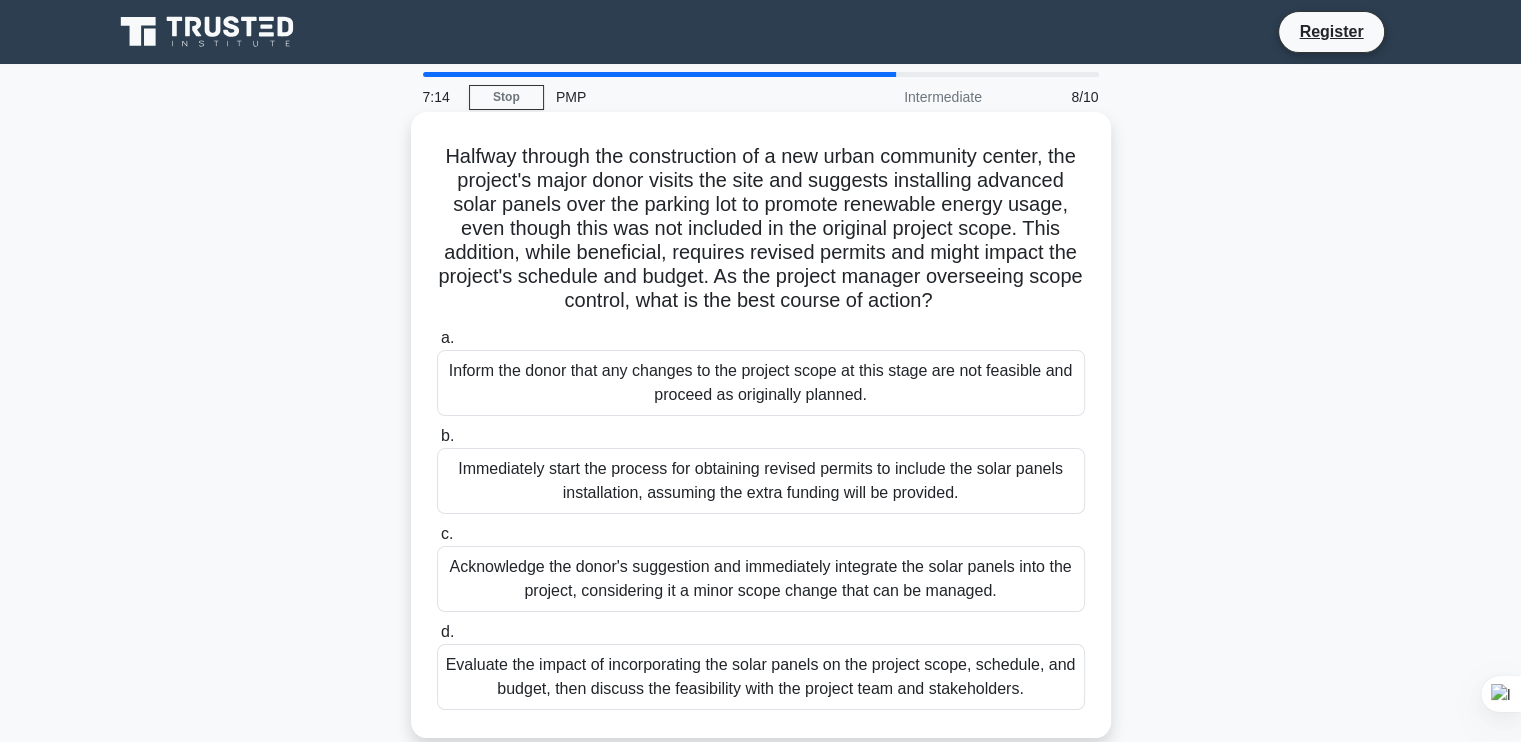 click on "Evaluate the impact of incorporating the solar panels on the project scope, schedule, and budget, then discuss the feasibility with the project team and stakeholders." at bounding box center (761, 677) 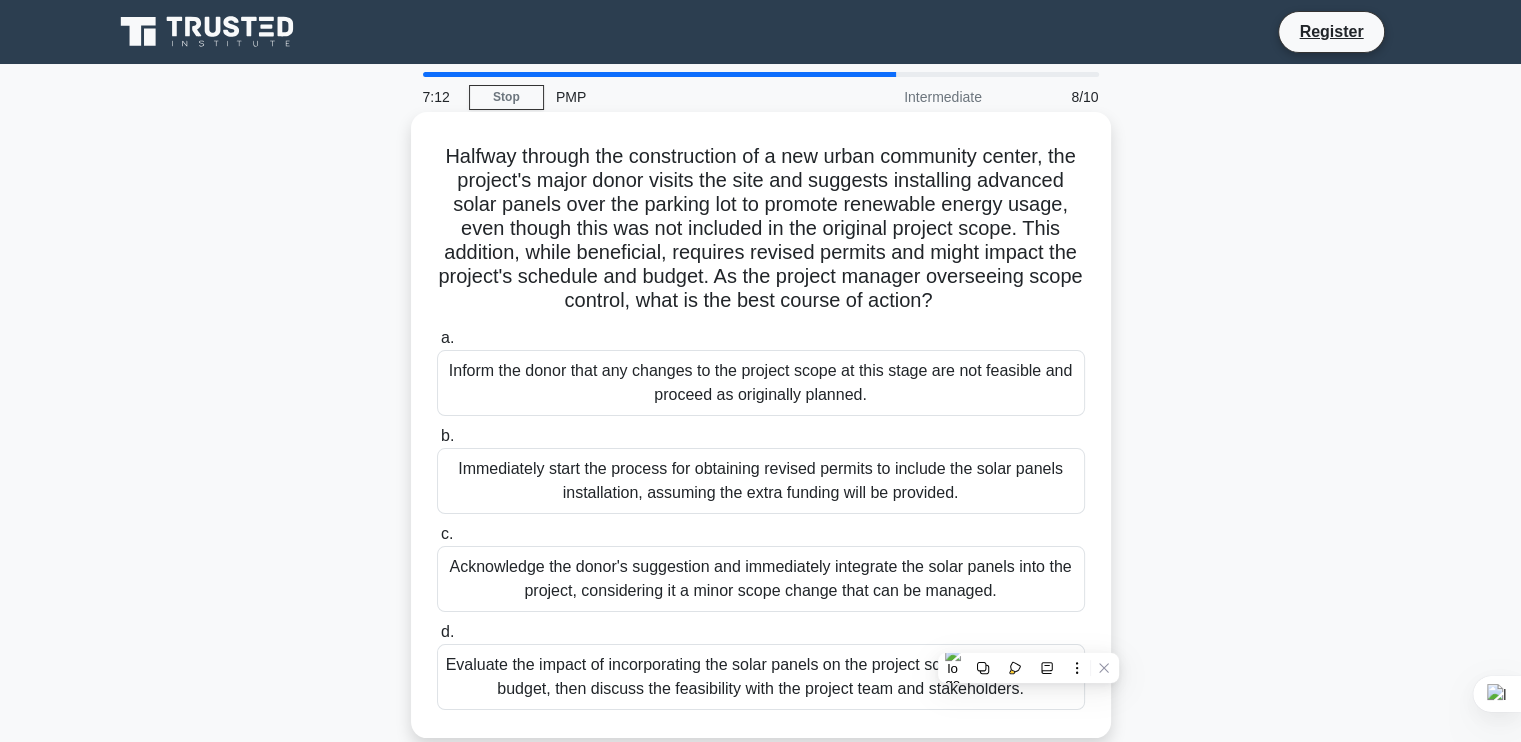 click on "Evaluate the impact of incorporating the solar panels on the project scope, schedule, and budget, then discuss the feasibility with the project team and stakeholders." at bounding box center [761, 677] 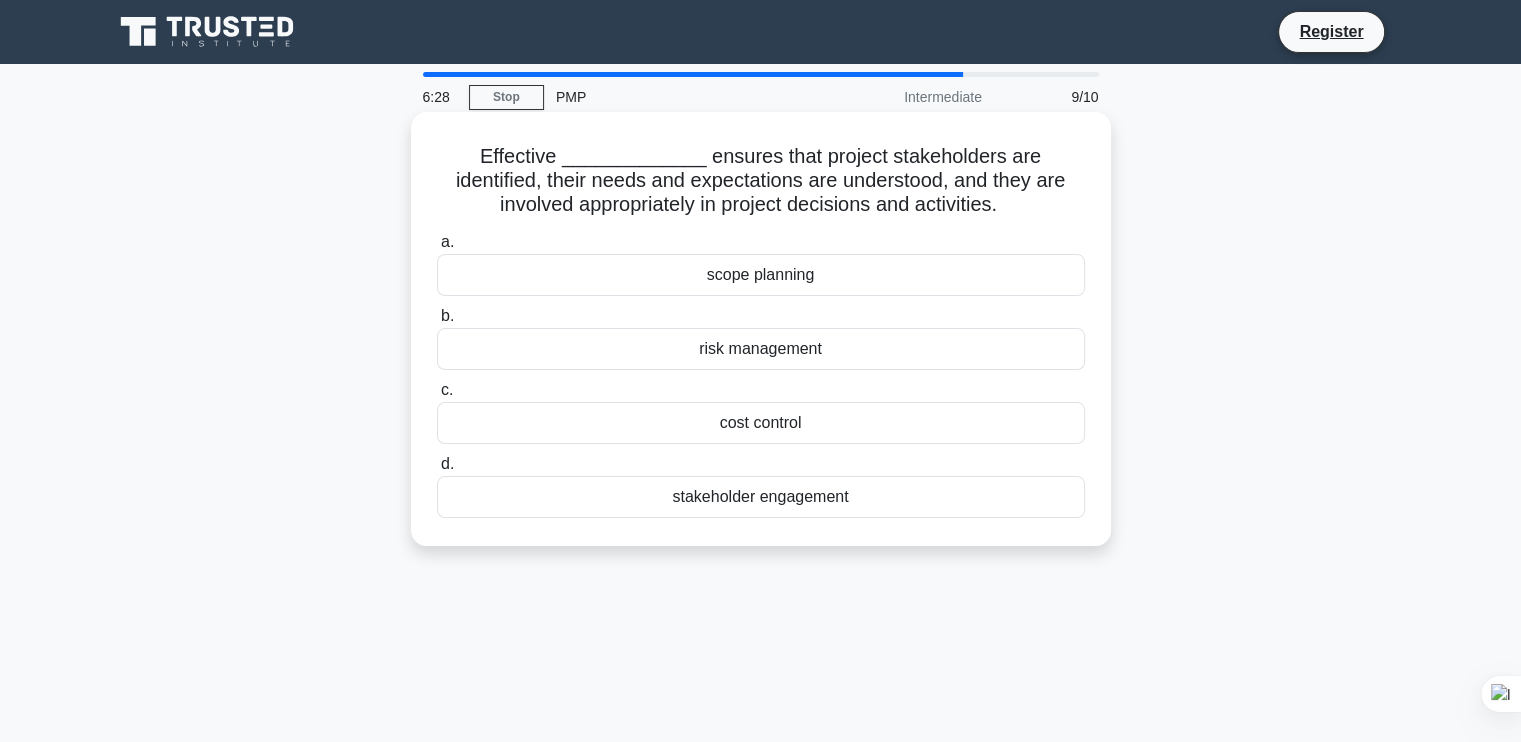 click on "stakeholder engagement" at bounding box center (761, 497) 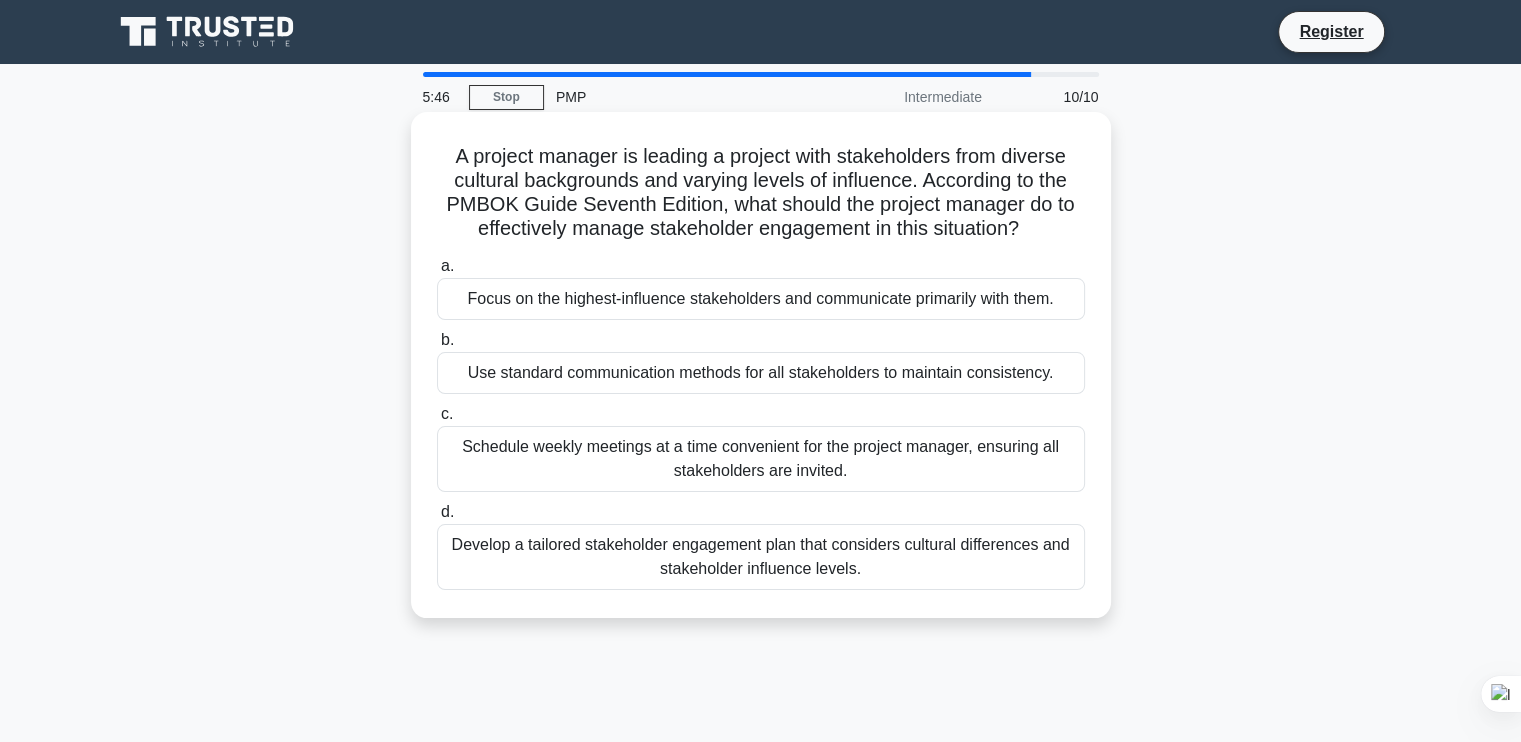 click on "Develop a tailored stakeholder engagement plan that considers cultural differences and stakeholder influence levels." at bounding box center (761, 557) 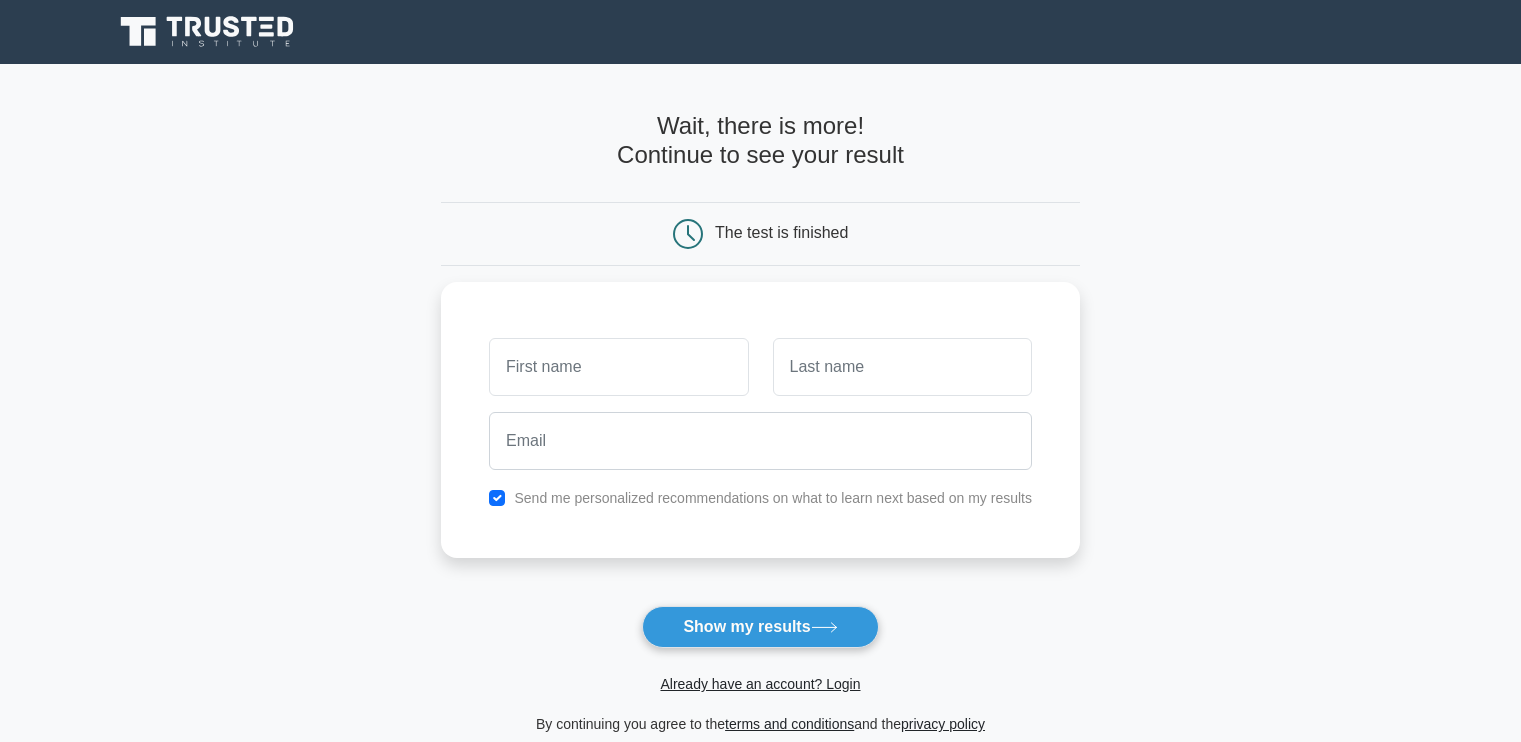 scroll, scrollTop: 0, scrollLeft: 0, axis: both 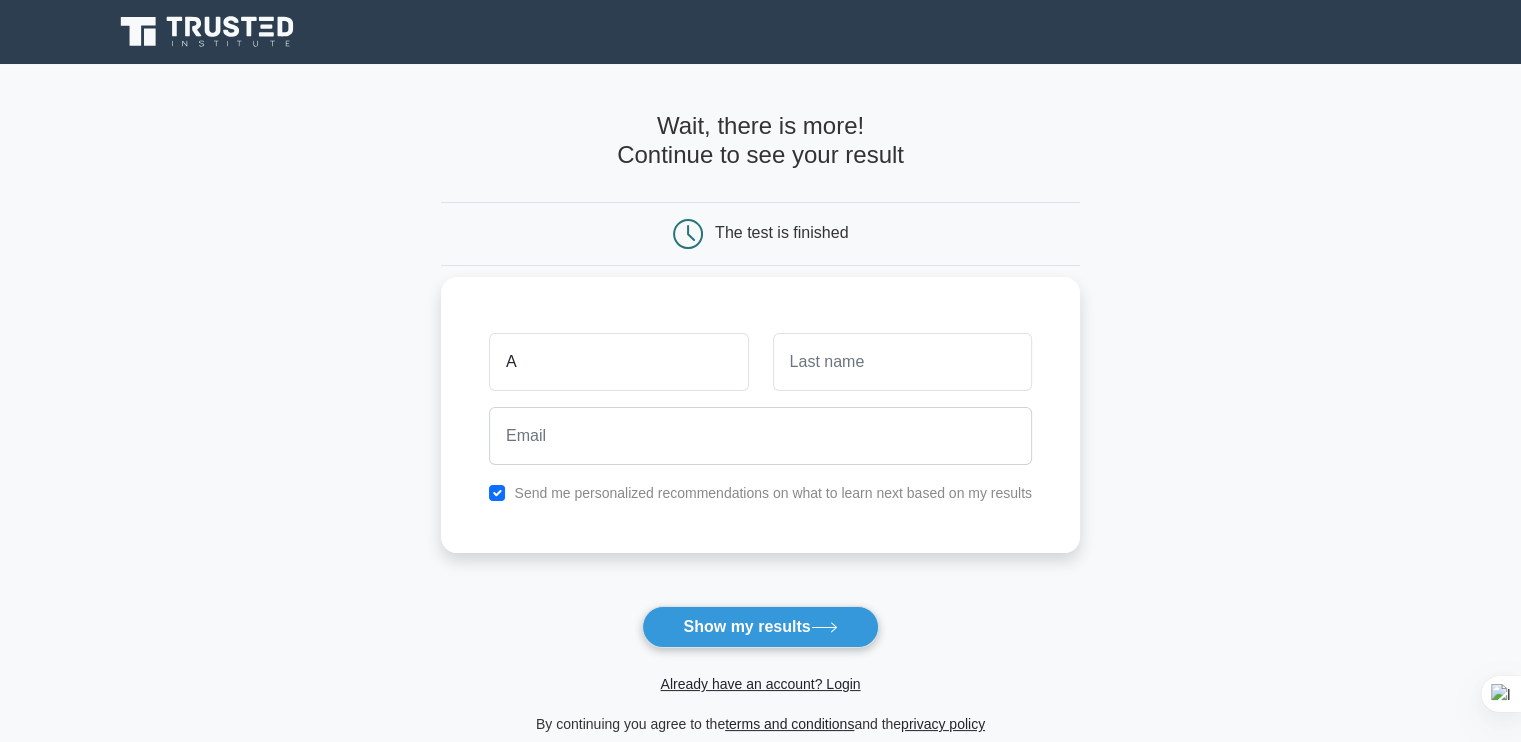 type on "[LAST]" 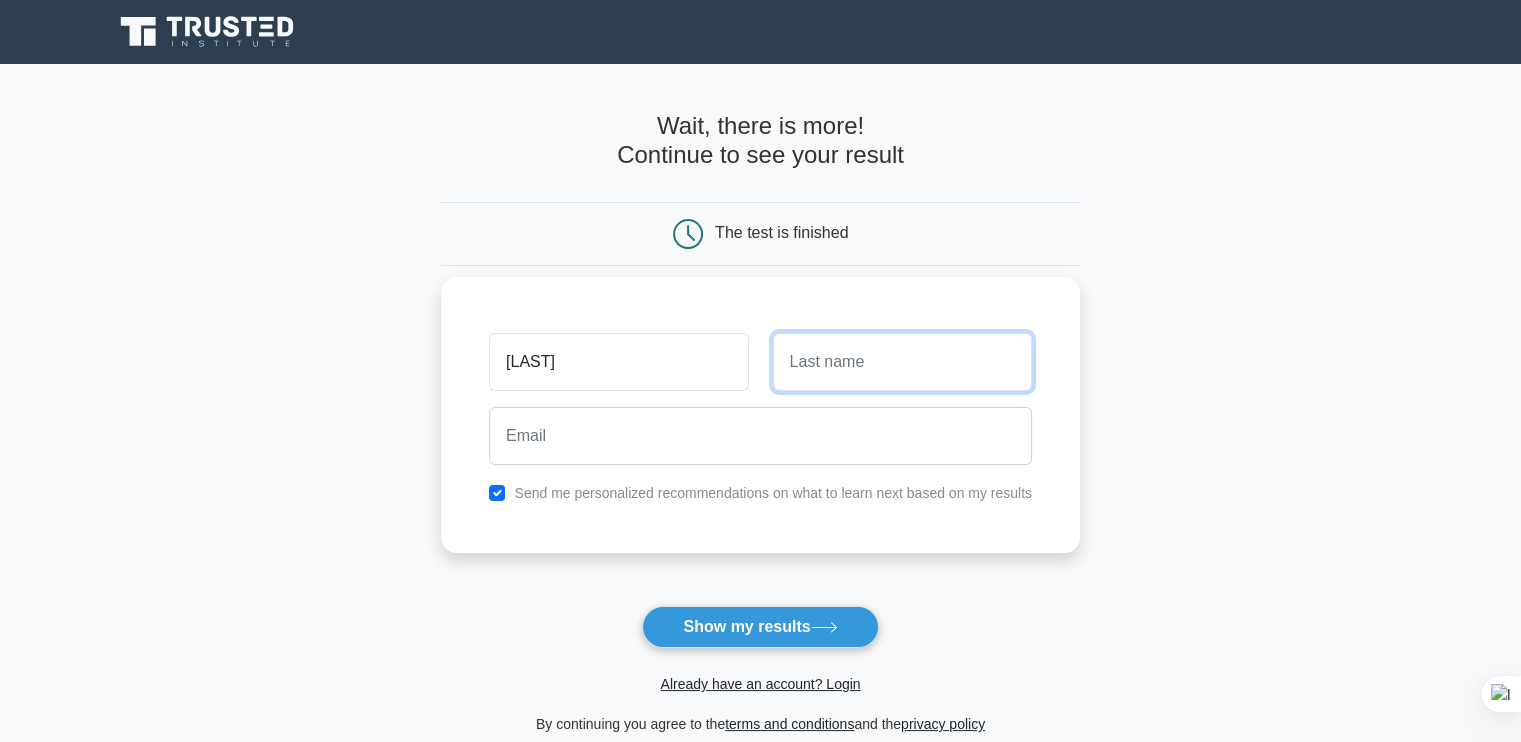 click at bounding box center [902, 362] 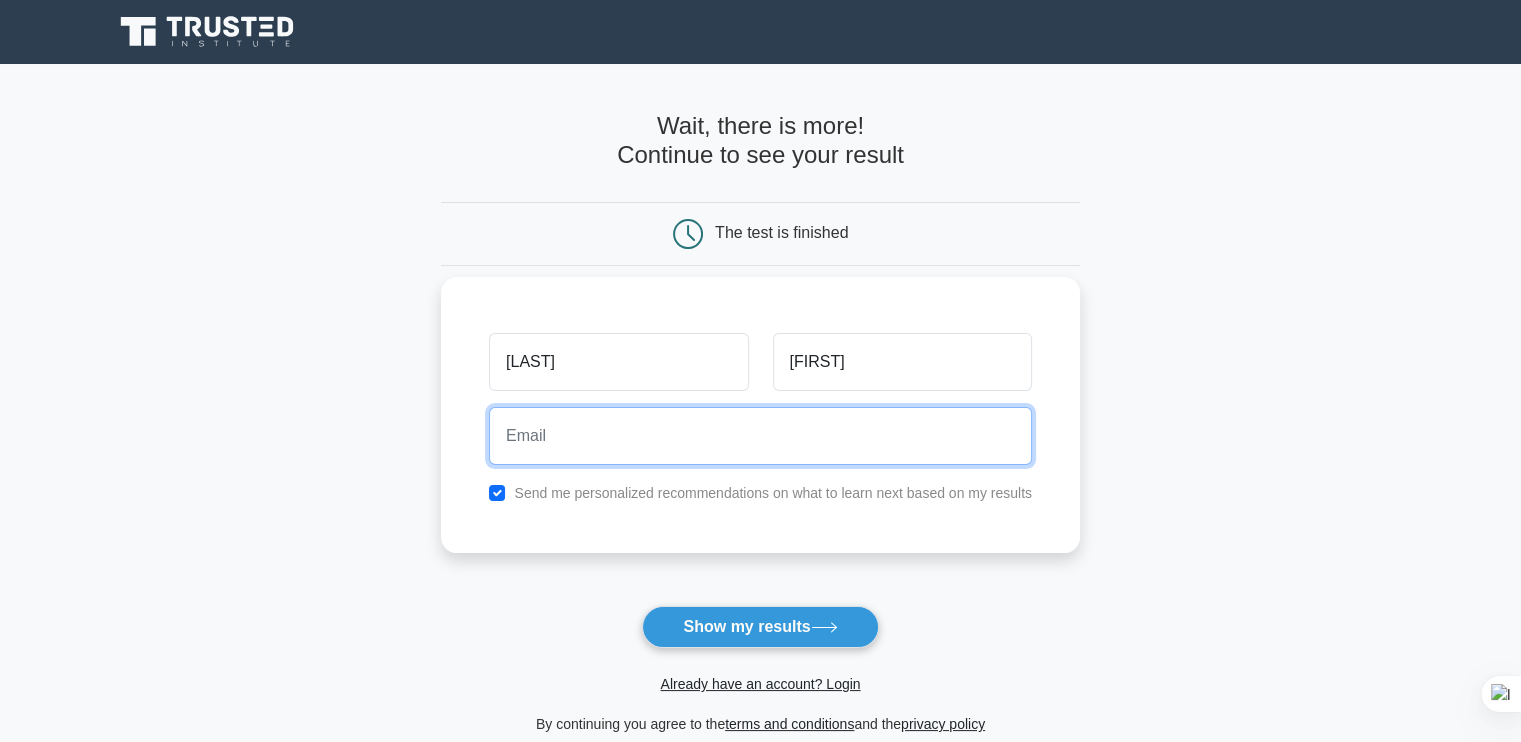 click at bounding box center (760, 436) 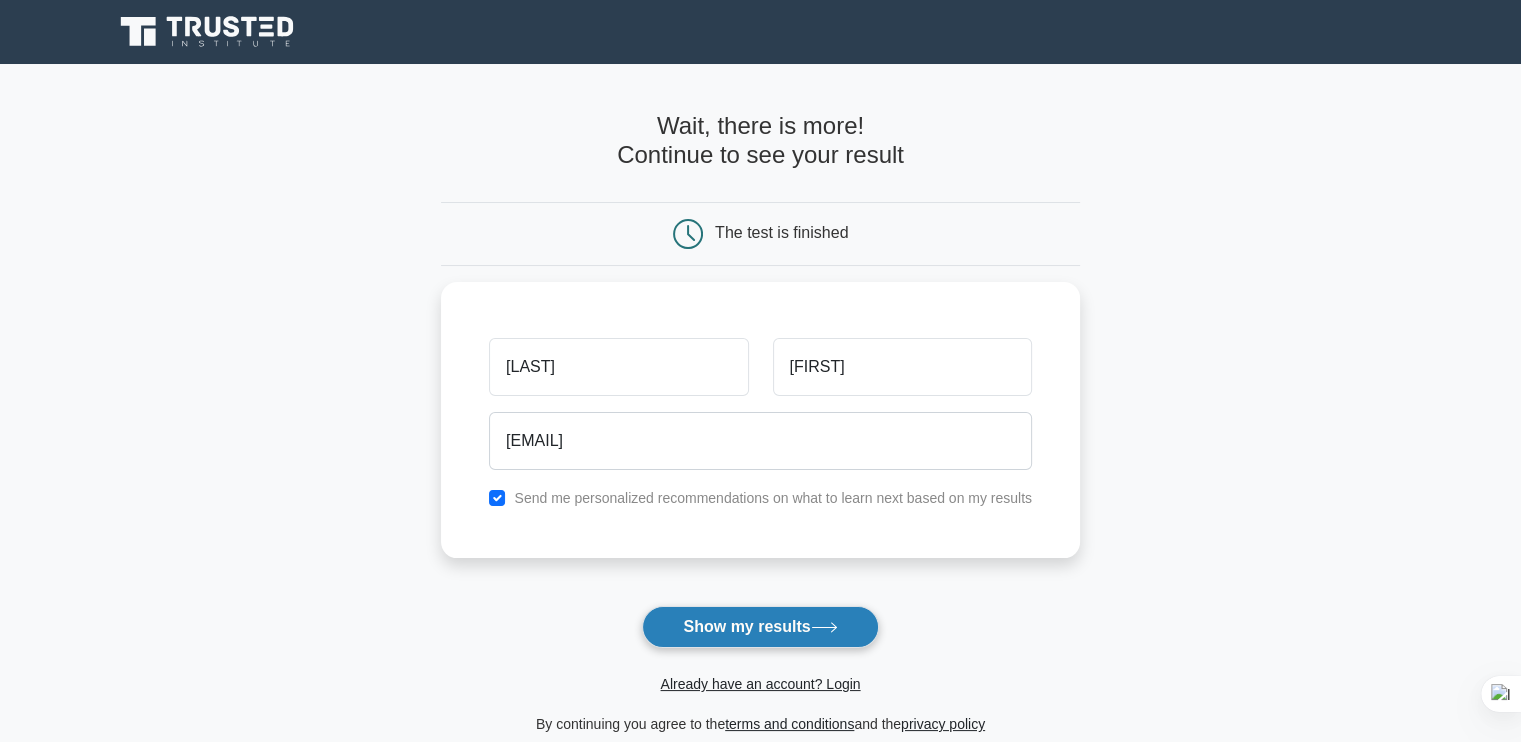 click on "Show my results" at bounding box center [760, 627] 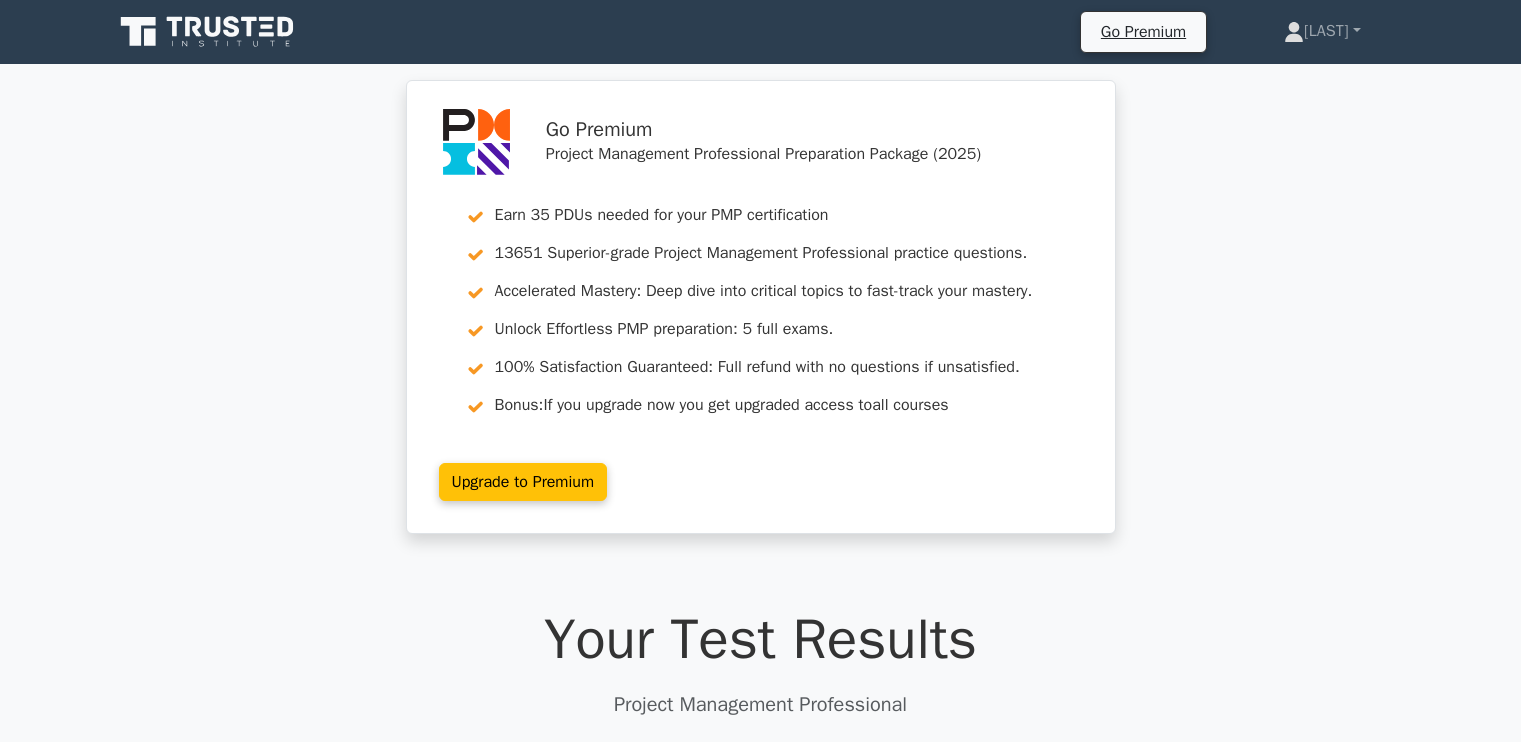 scroll, scrollTop: 0, scrollLeft: 0, axis: both 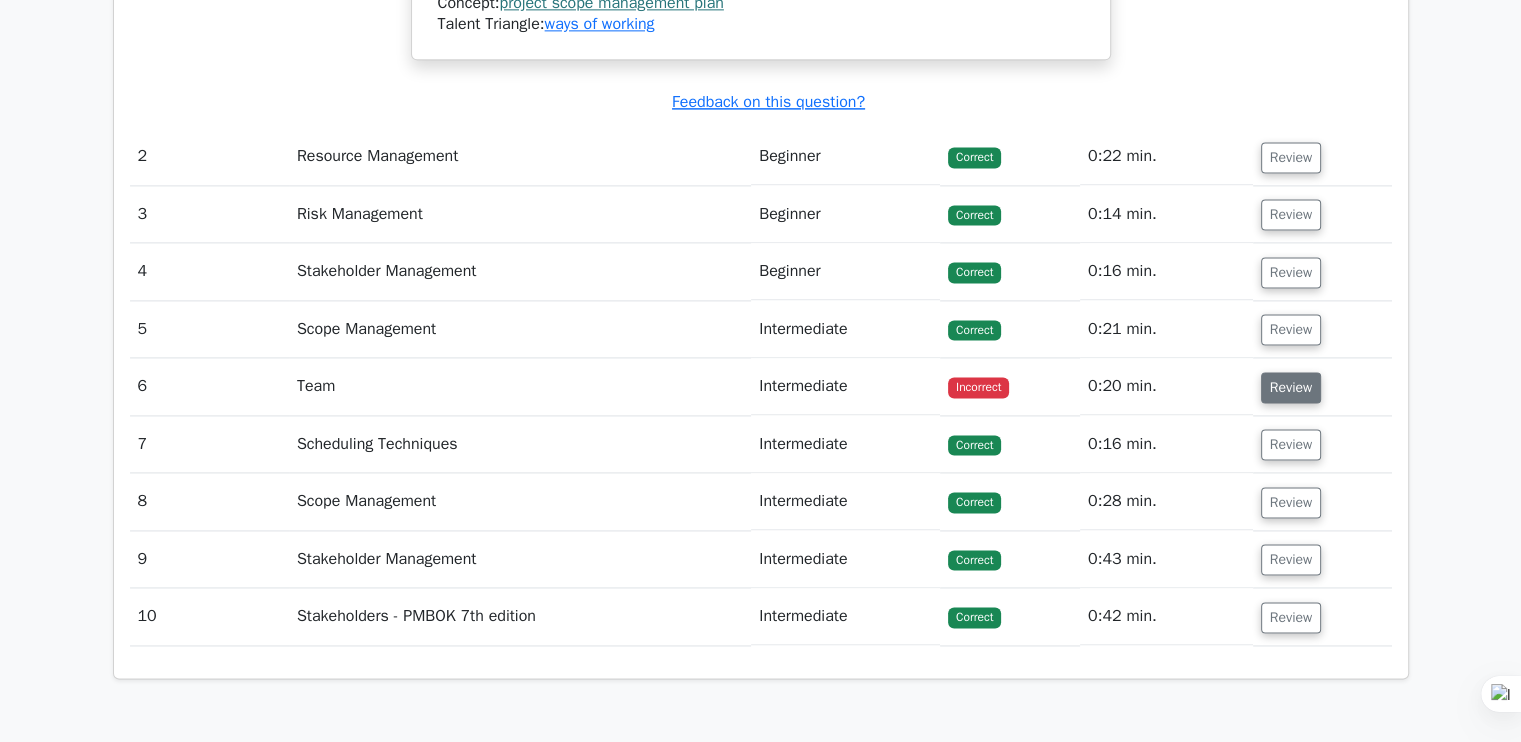 click on "Review" at bounding box center (1291, 387) 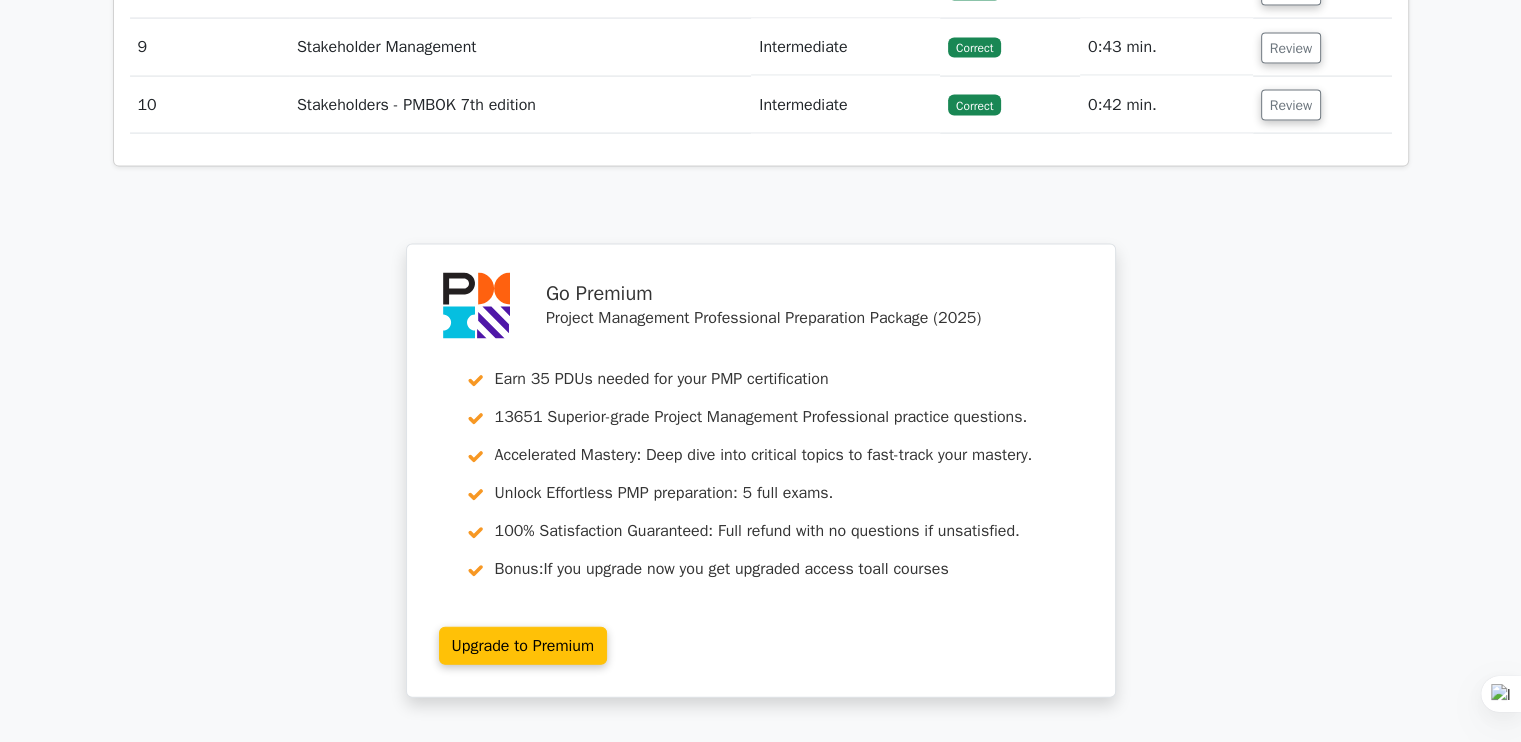 scroll, scrollTop: 4339, scrollLeft: 0, axis: vertical 